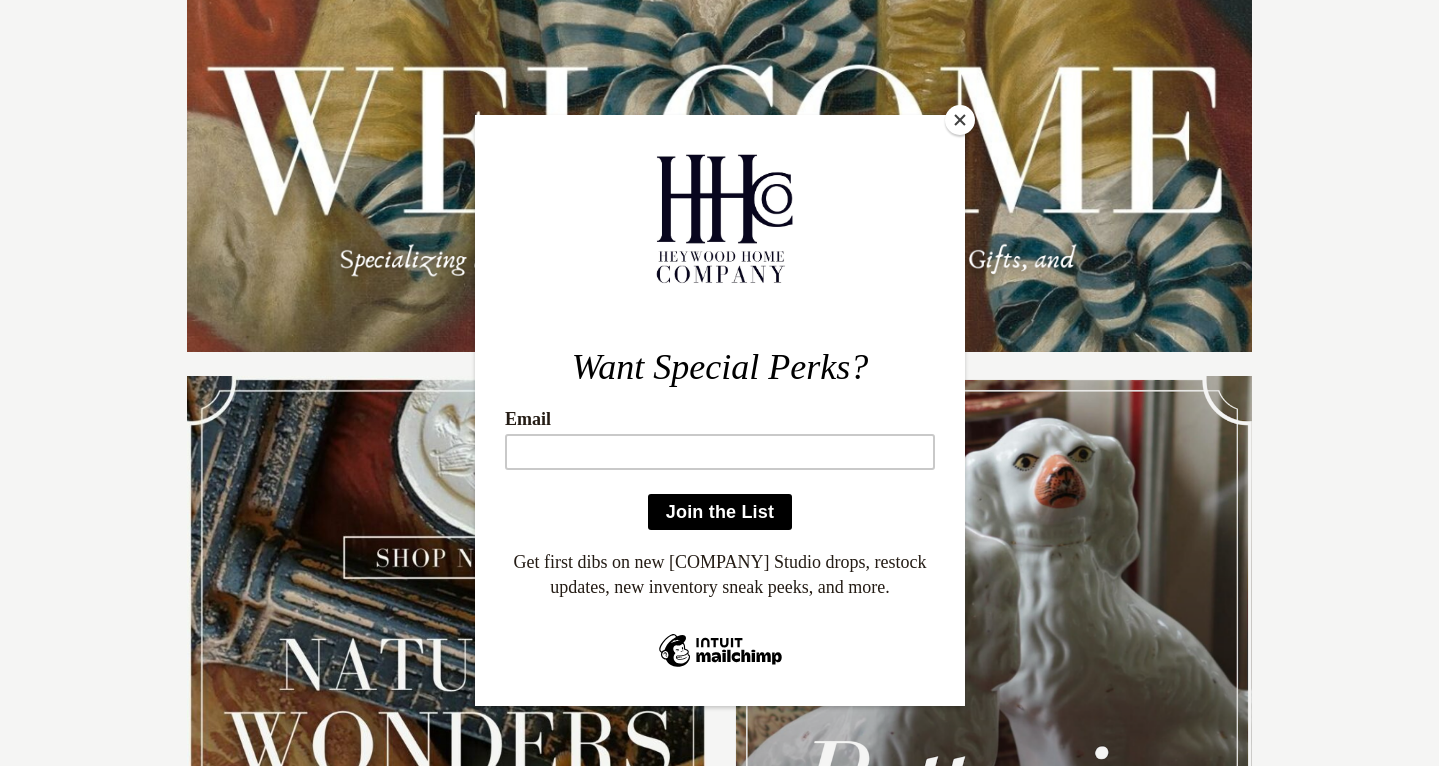 scroll, scrollTop: 251, scrollLeft: 0, axis: vertical 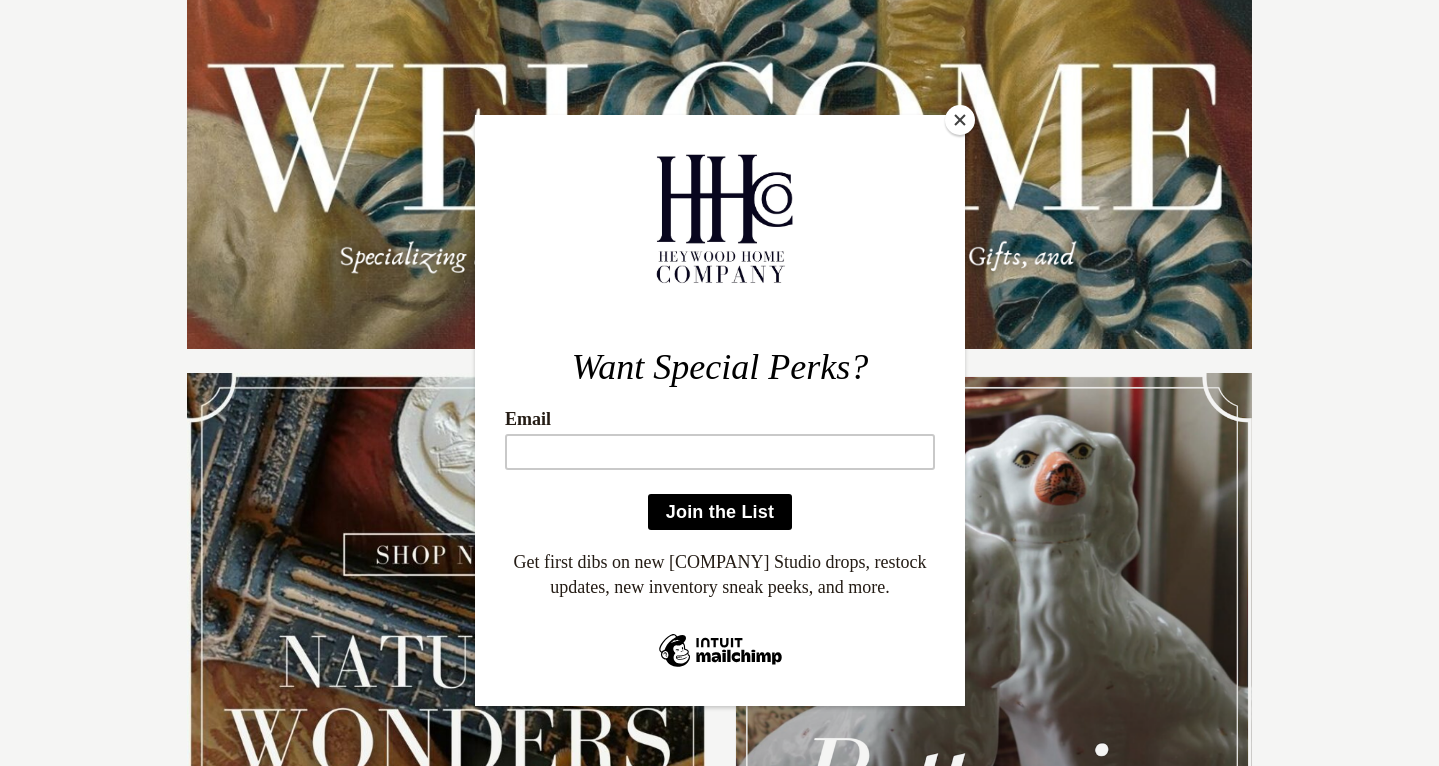 click at bounding box center [960, 120] 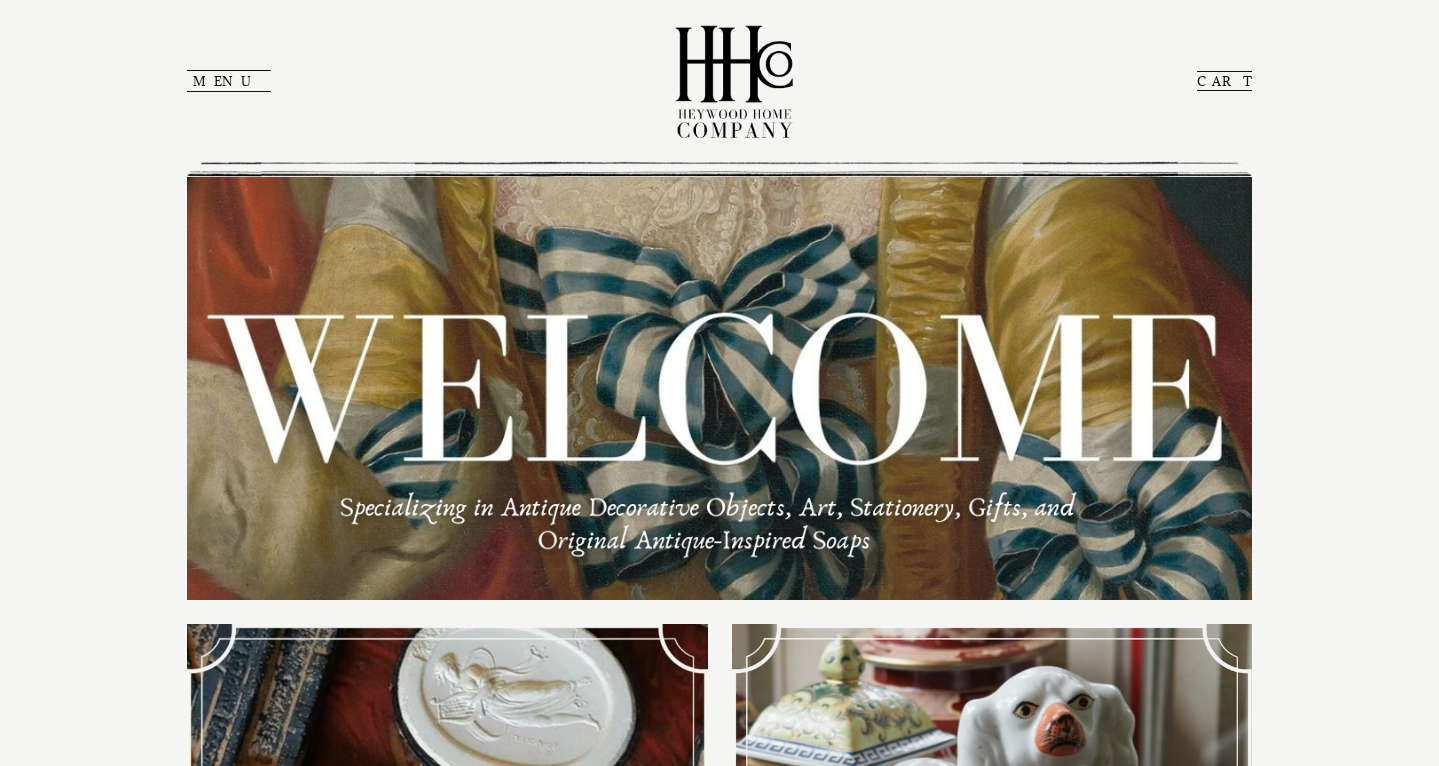 scroll, scrollTop: 0, scrollLeft: 0, axis: both 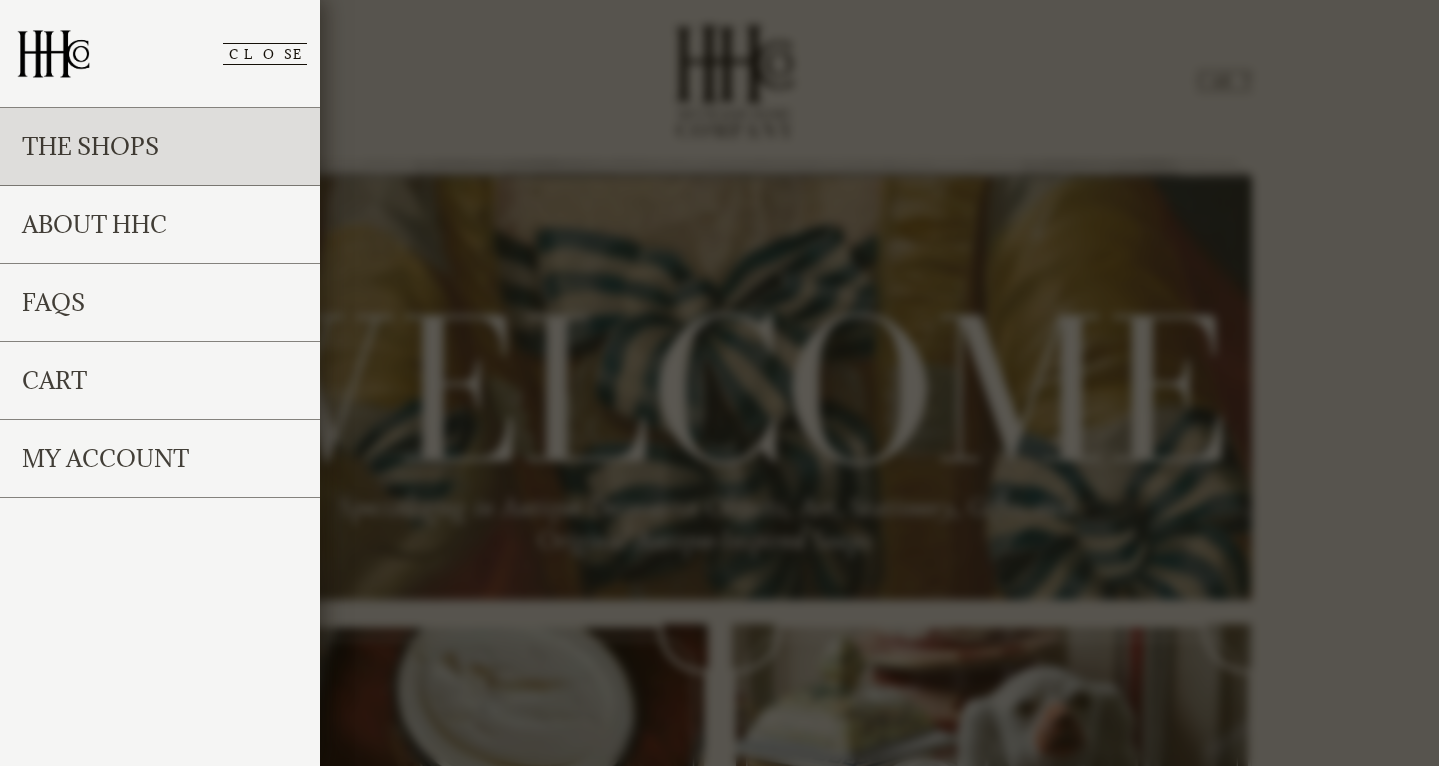 click on "The Shops" at bounding box center (160, 147) 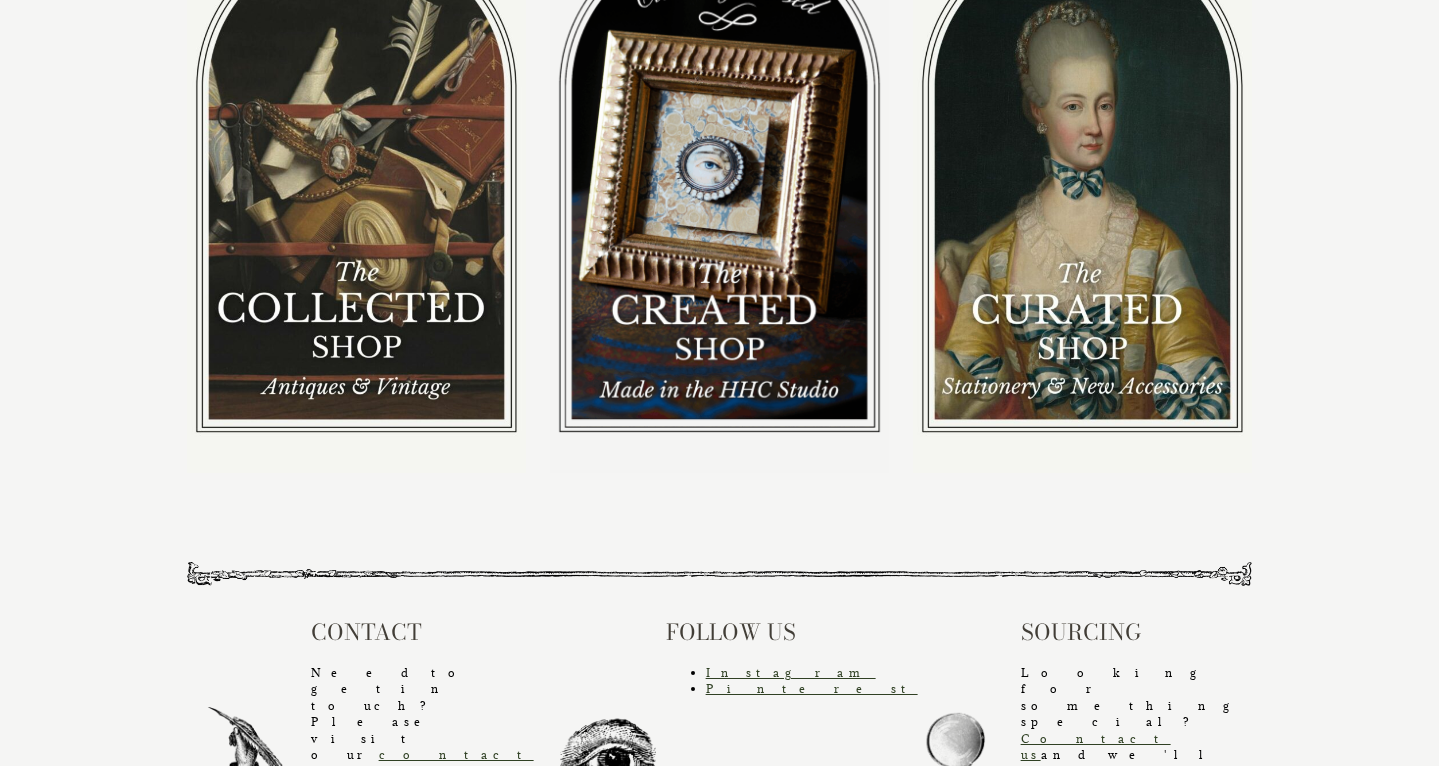 scroll, scrollTop: 324, scrollLeft: 0, axis: vertical 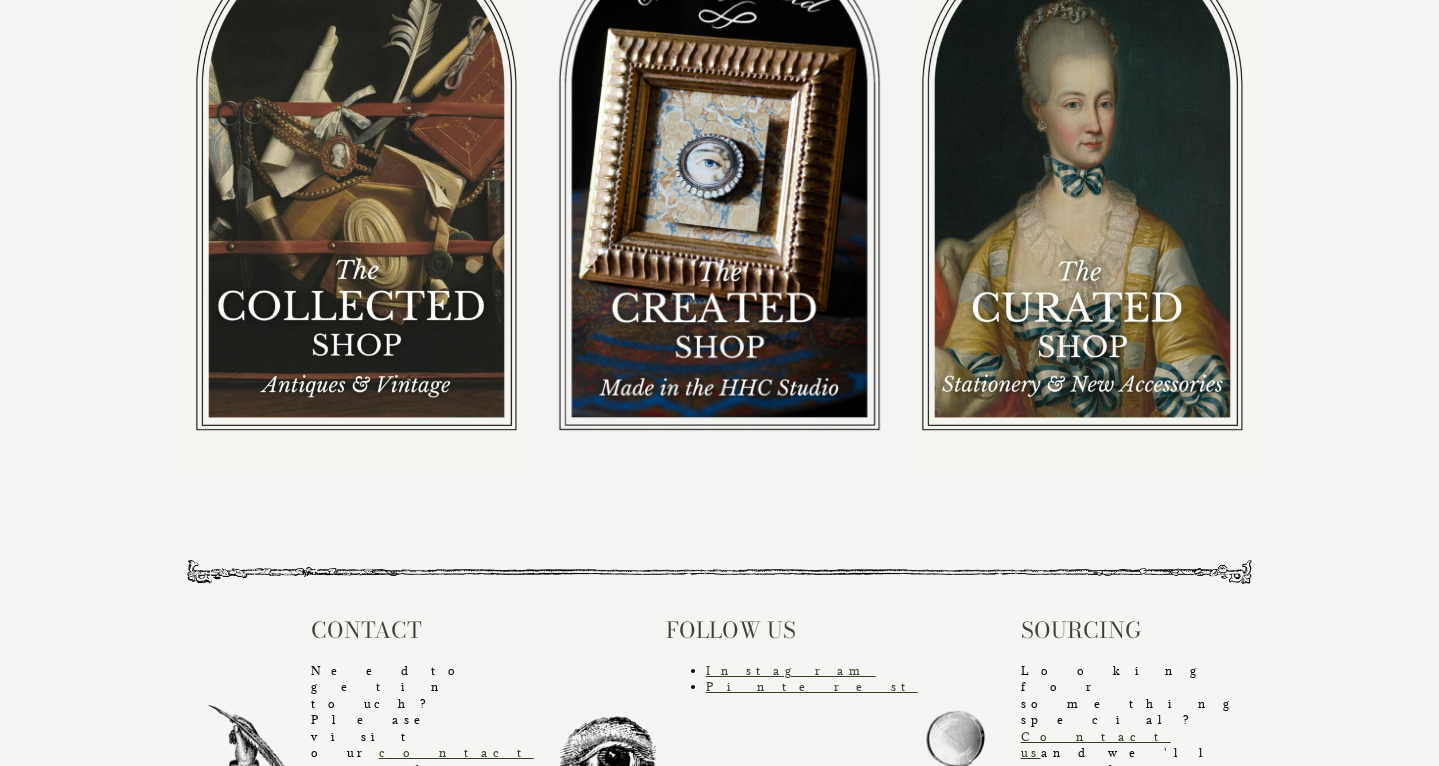 click at bounding box center (356, 176) 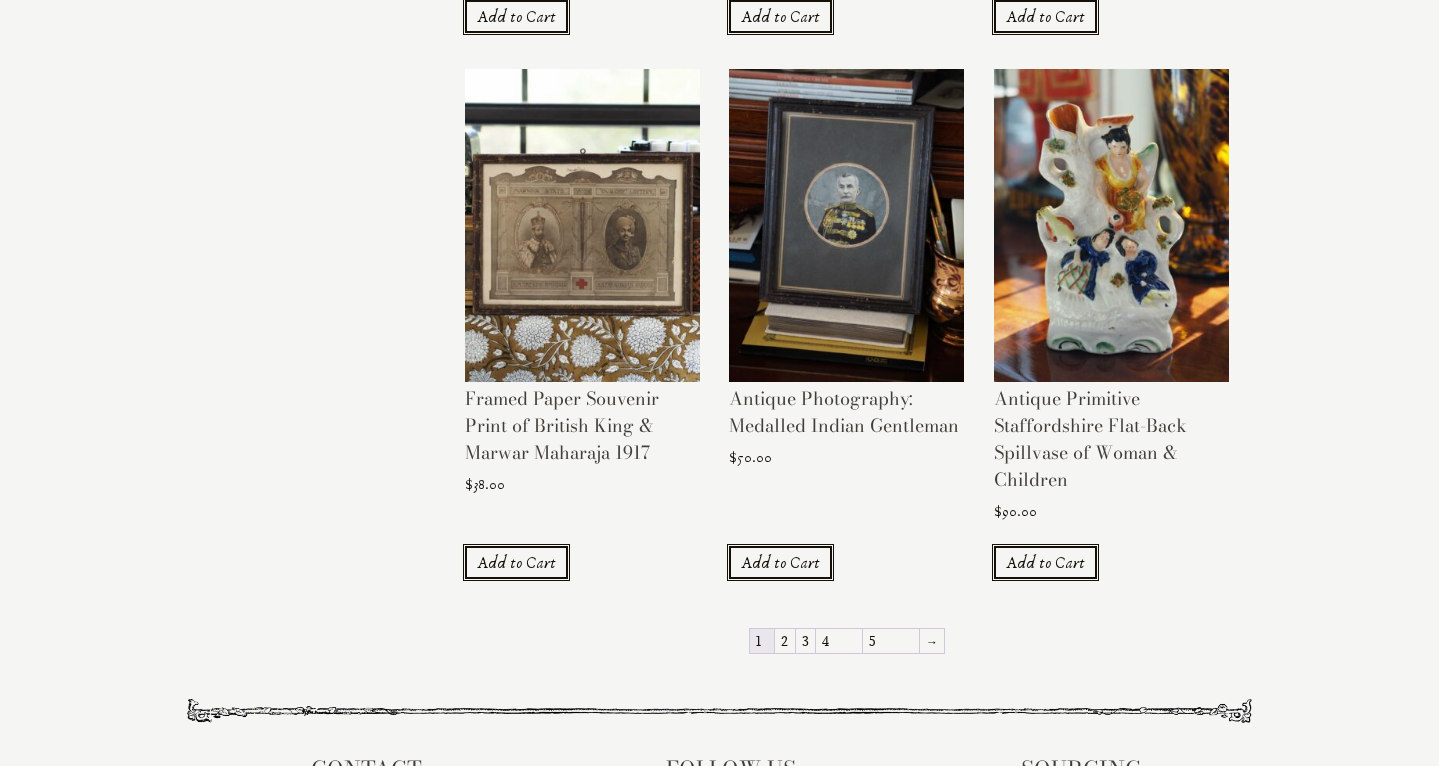 scroll, scrollTop: 1900, scrollLeft: 0, axis: vertical 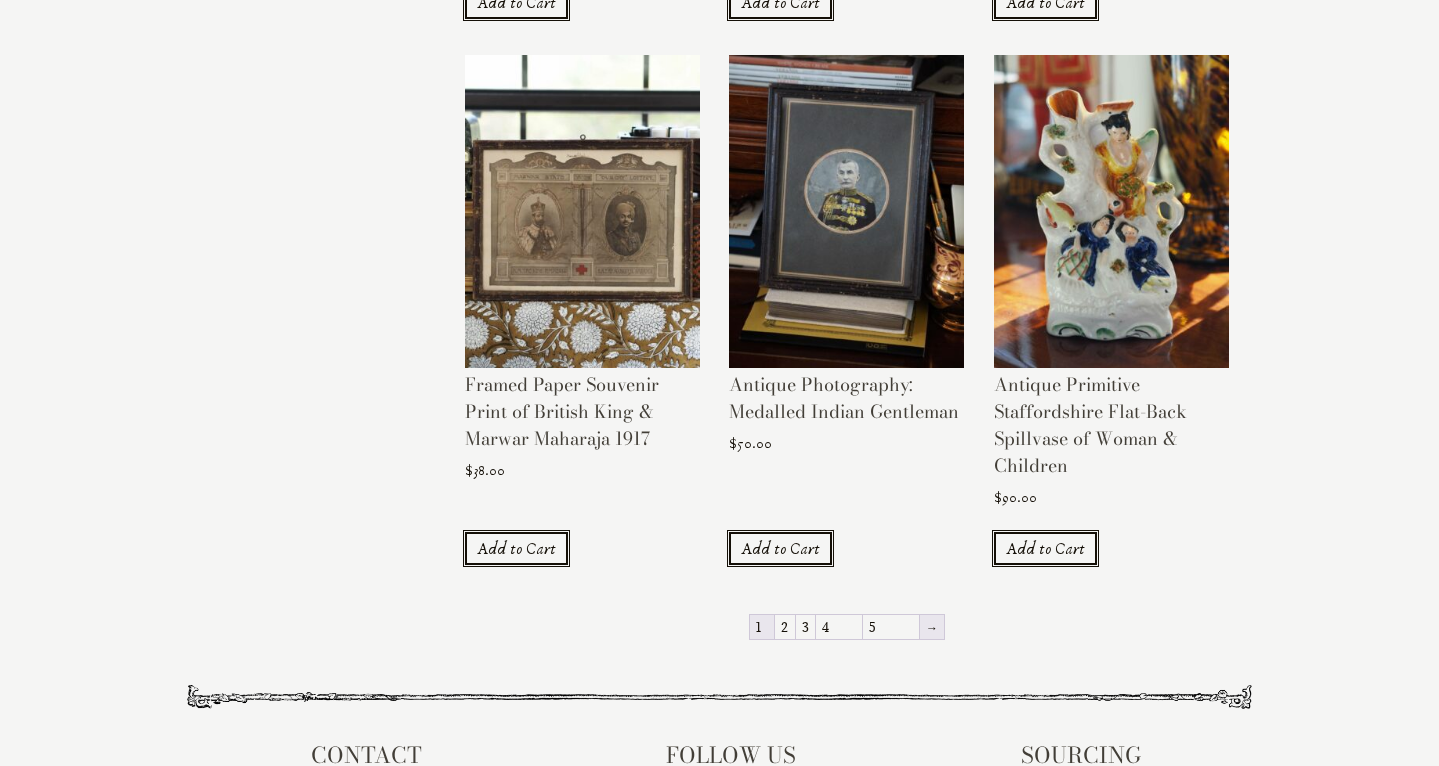 click on "→" at bounding box center [932, 627] 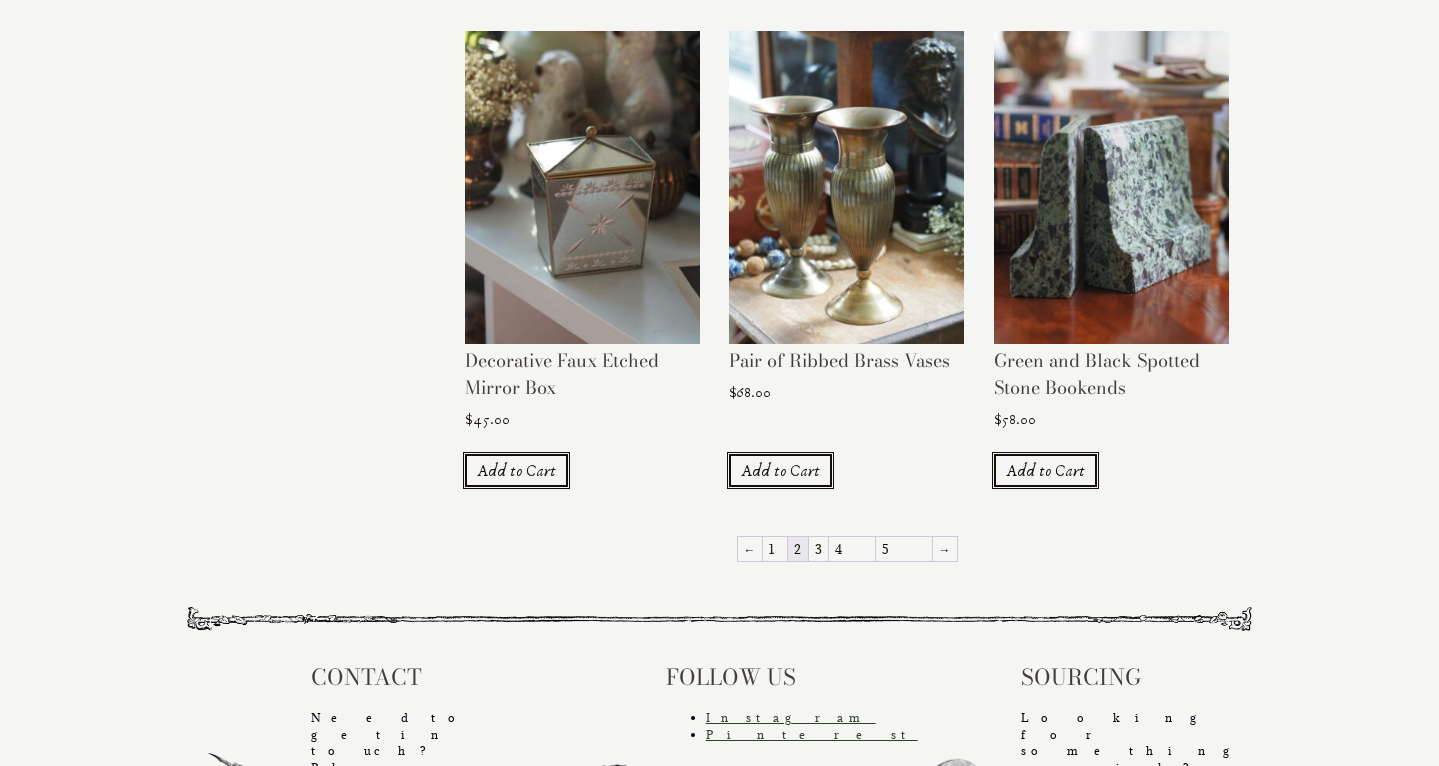 scroll, scrollTop: 1899, scrollLeft: 0, axis: vertical 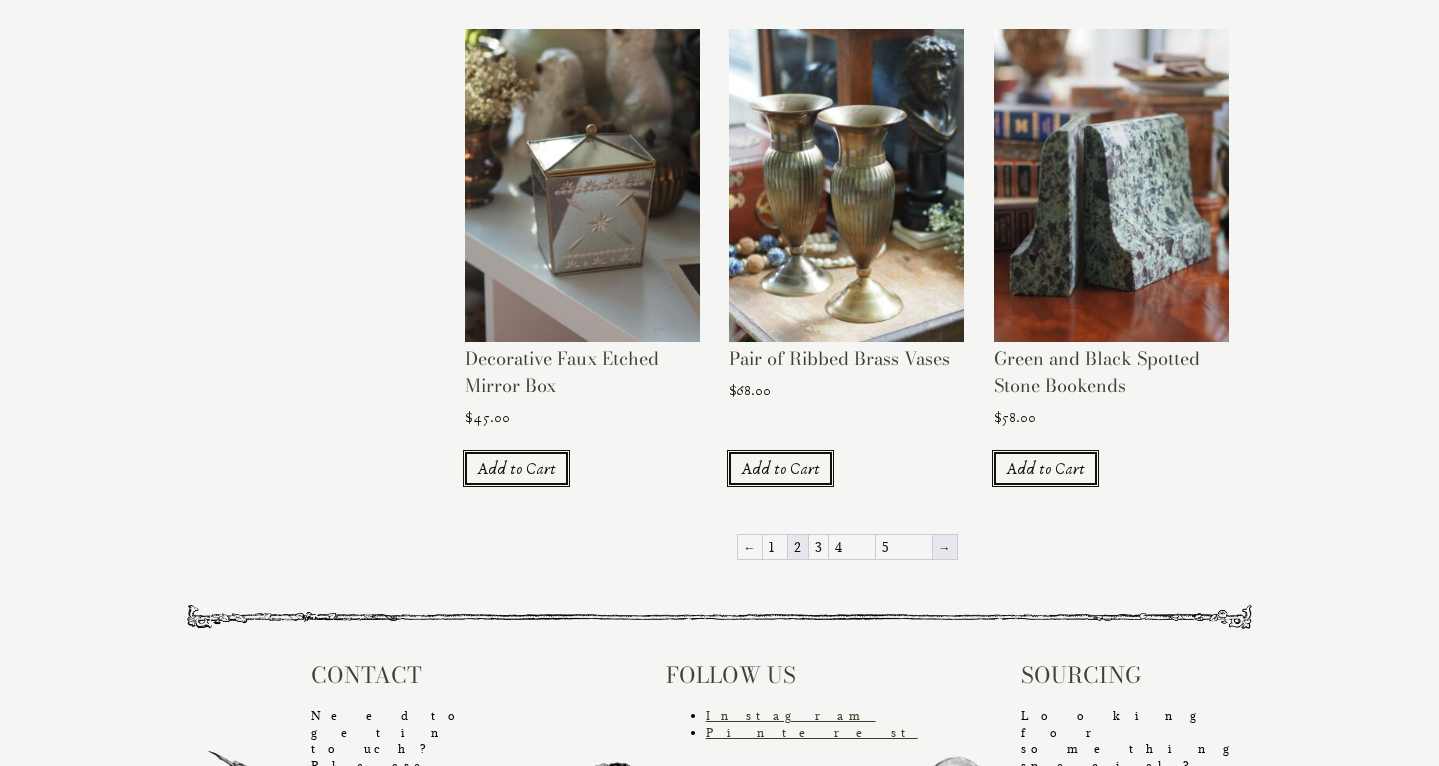 click on "→" at bounding box center (945, 547) 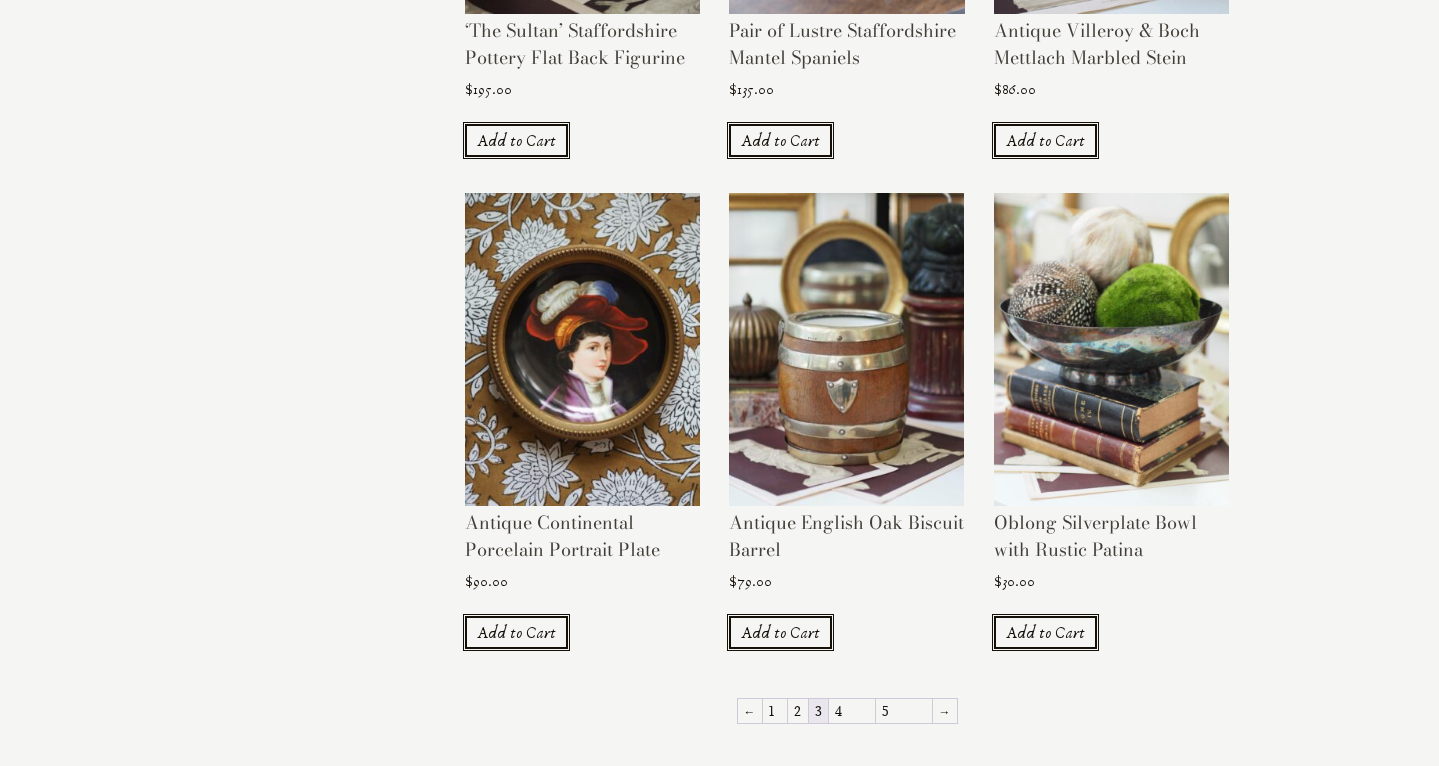 scroll, scrollTop: 1713, scrollLeft: 0, axis: vertical 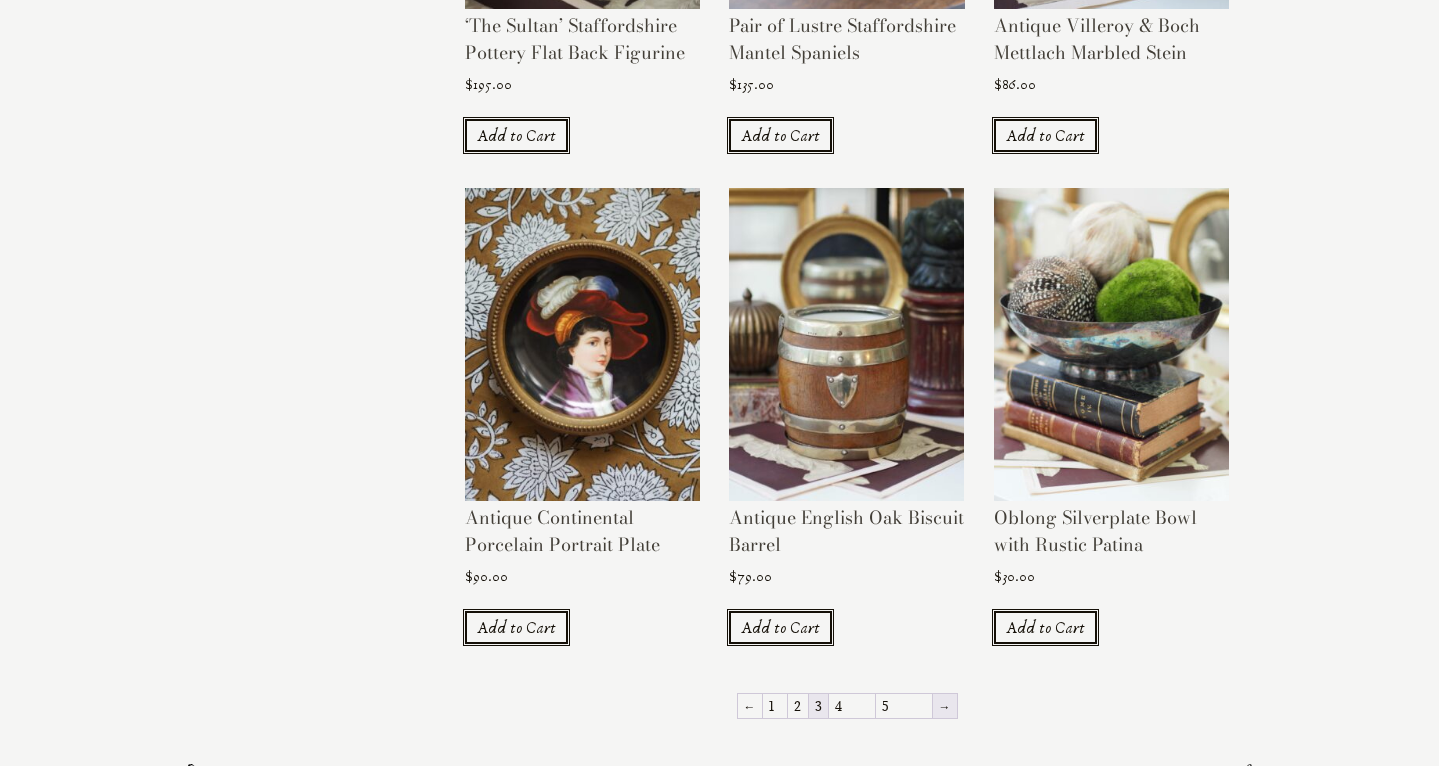 click on "→" at bounding box center (945, 706) 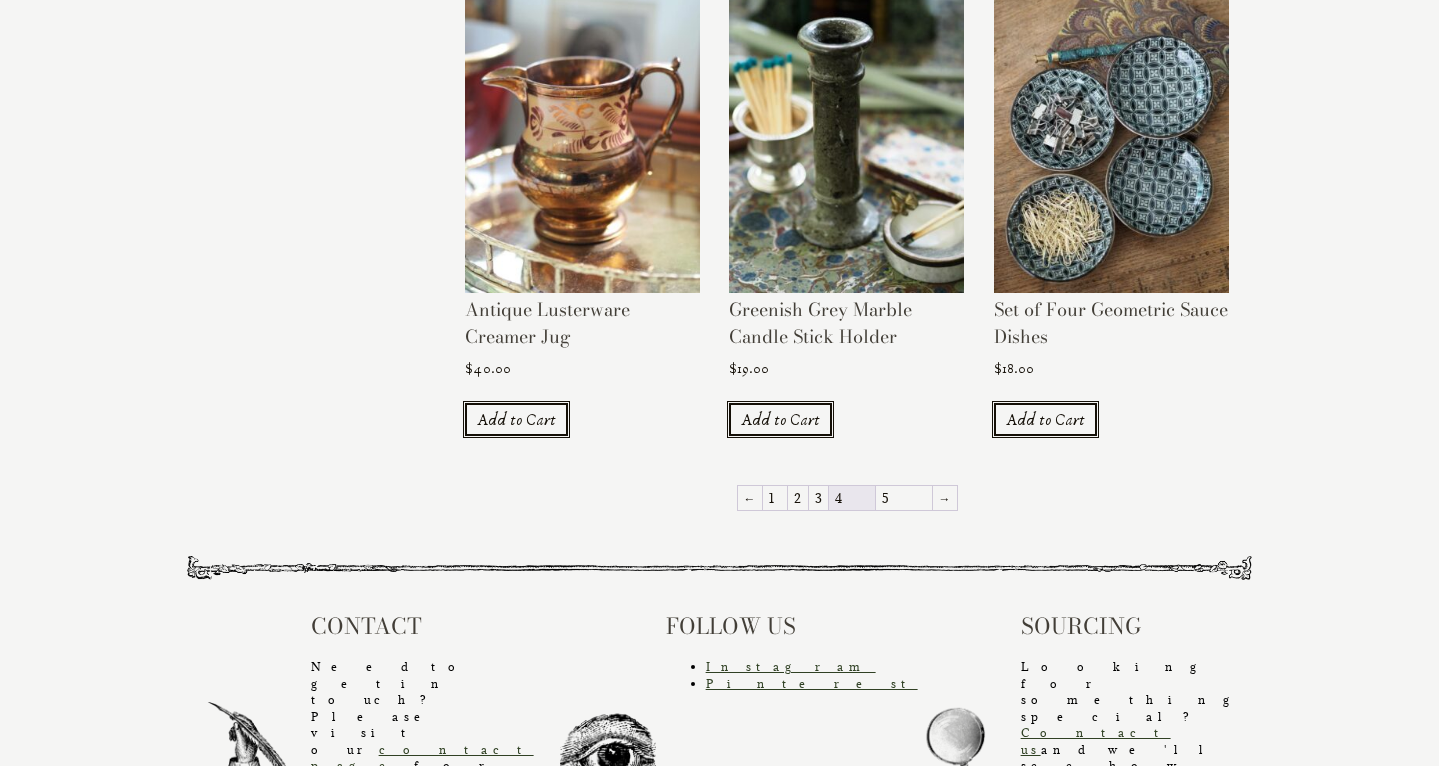 scroll, scrollTop: 1893, scrollLeft: 0, axis: vertical 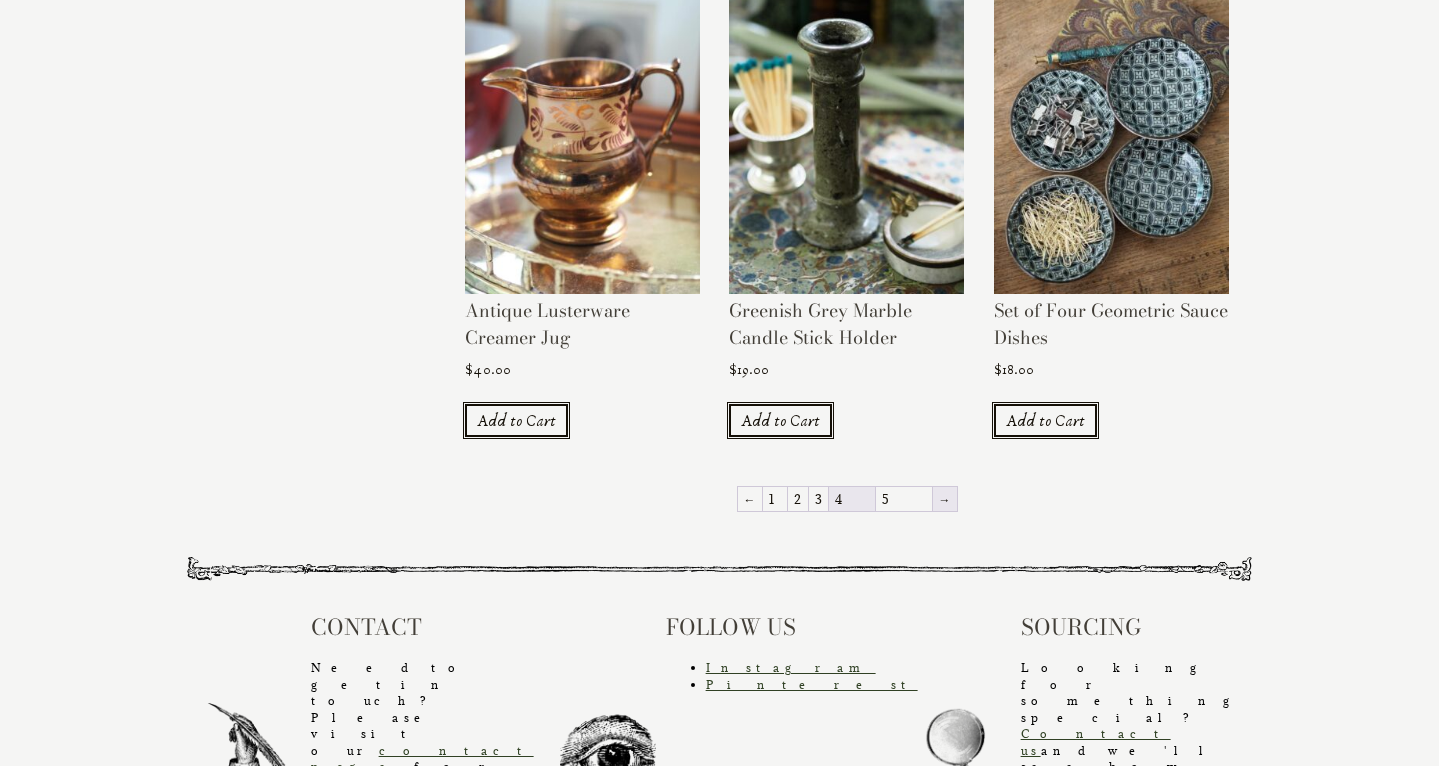 click on "→" at bounding box center (945, 499) 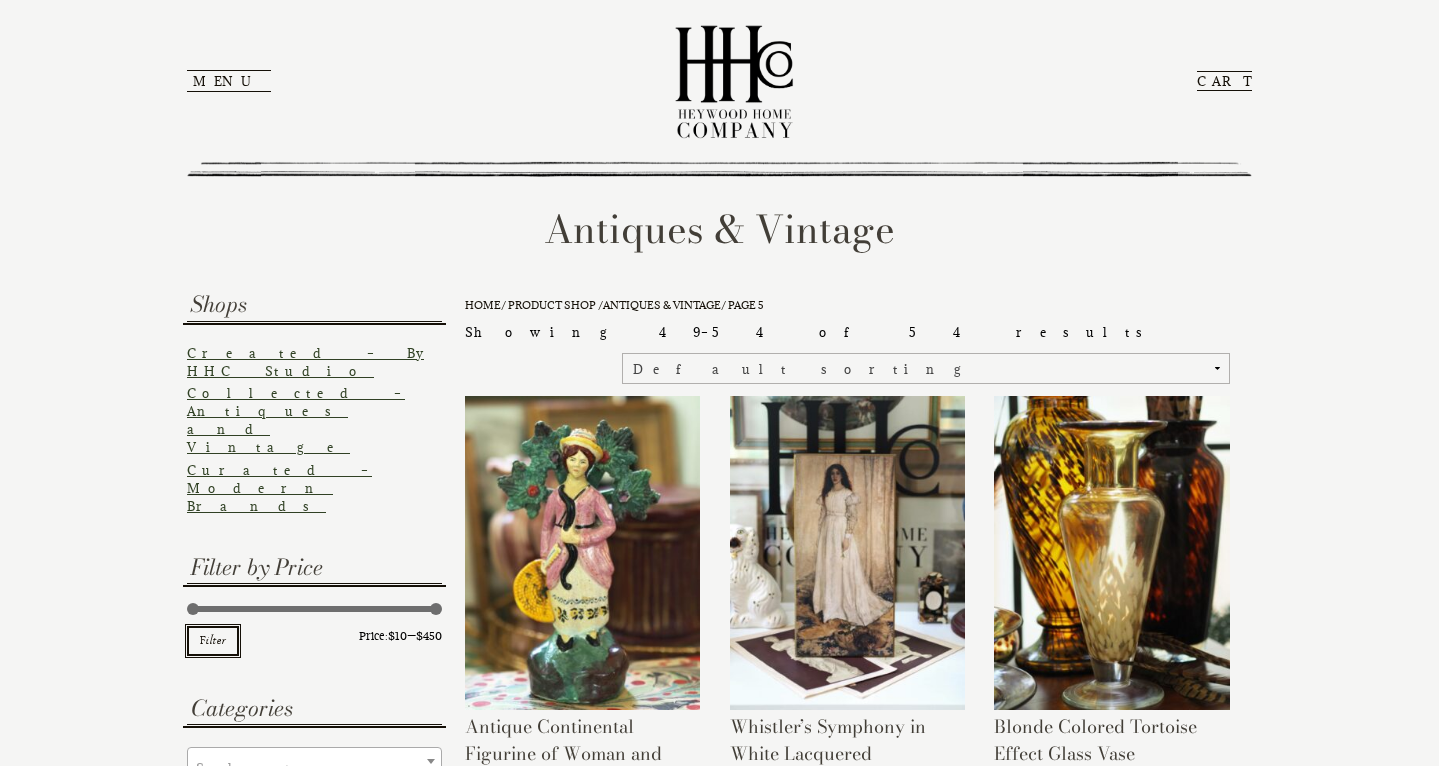 scroll, scrollTop: 0, scrollLeft: 0, axis: both 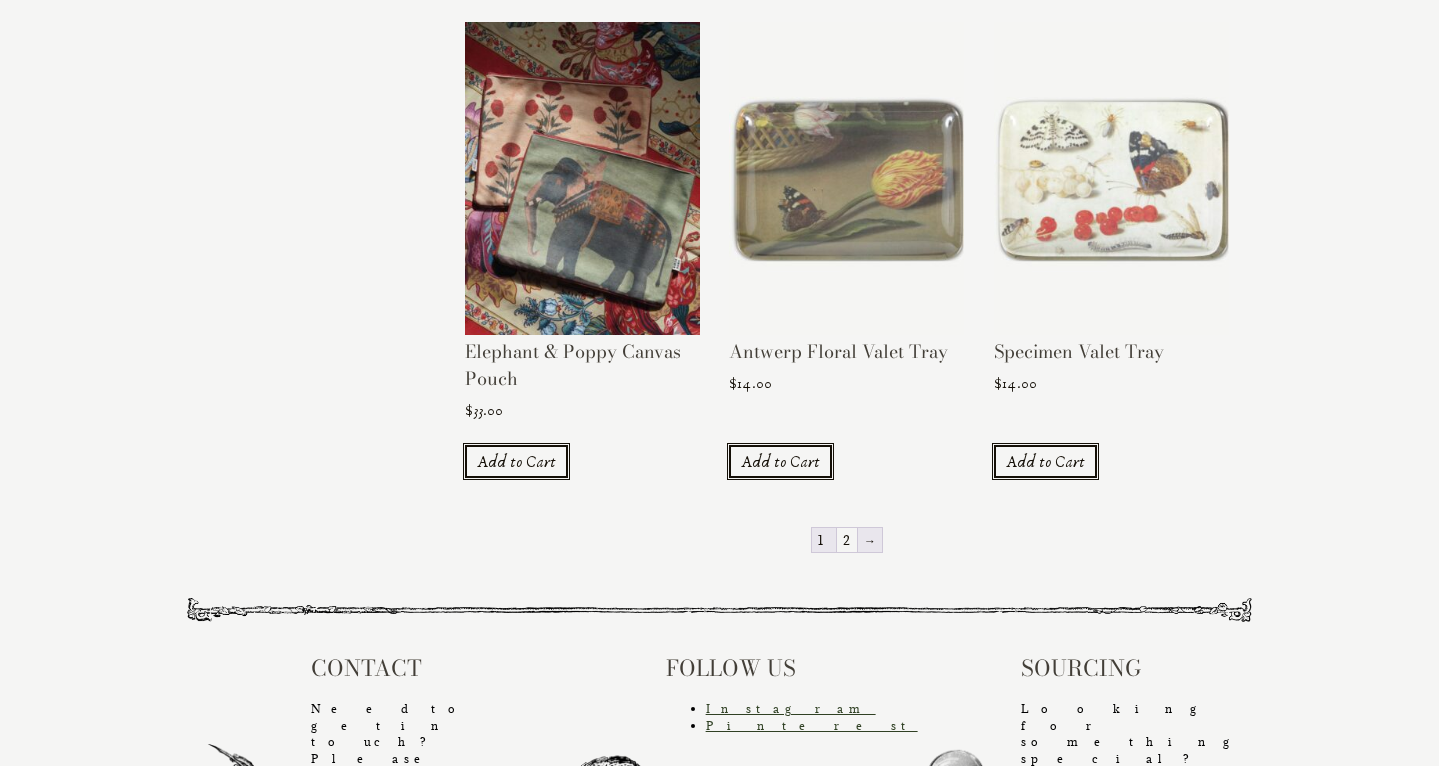 click on "→" at bounding box center (870, 540) 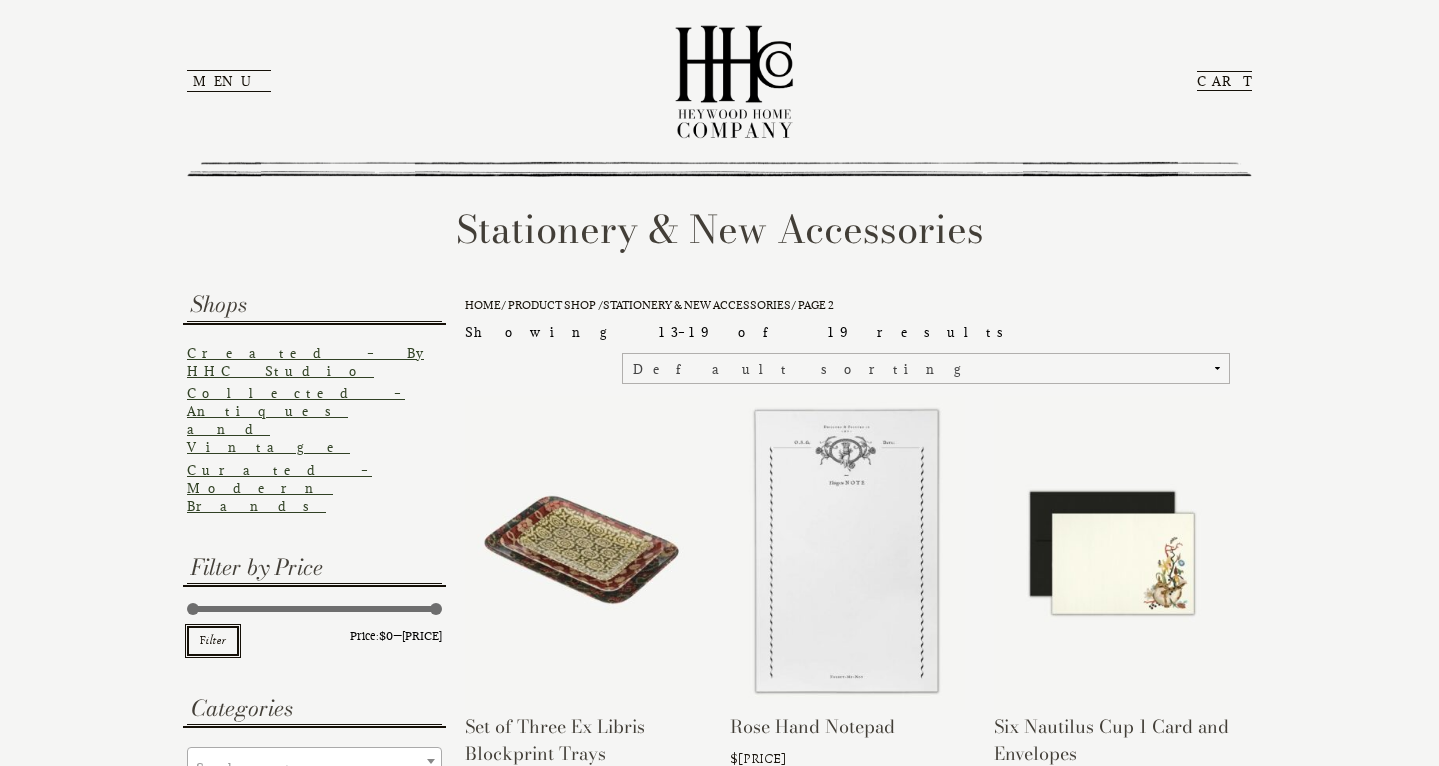 scroll, scrollTop: 0, scrollLeft: 0, axis: both 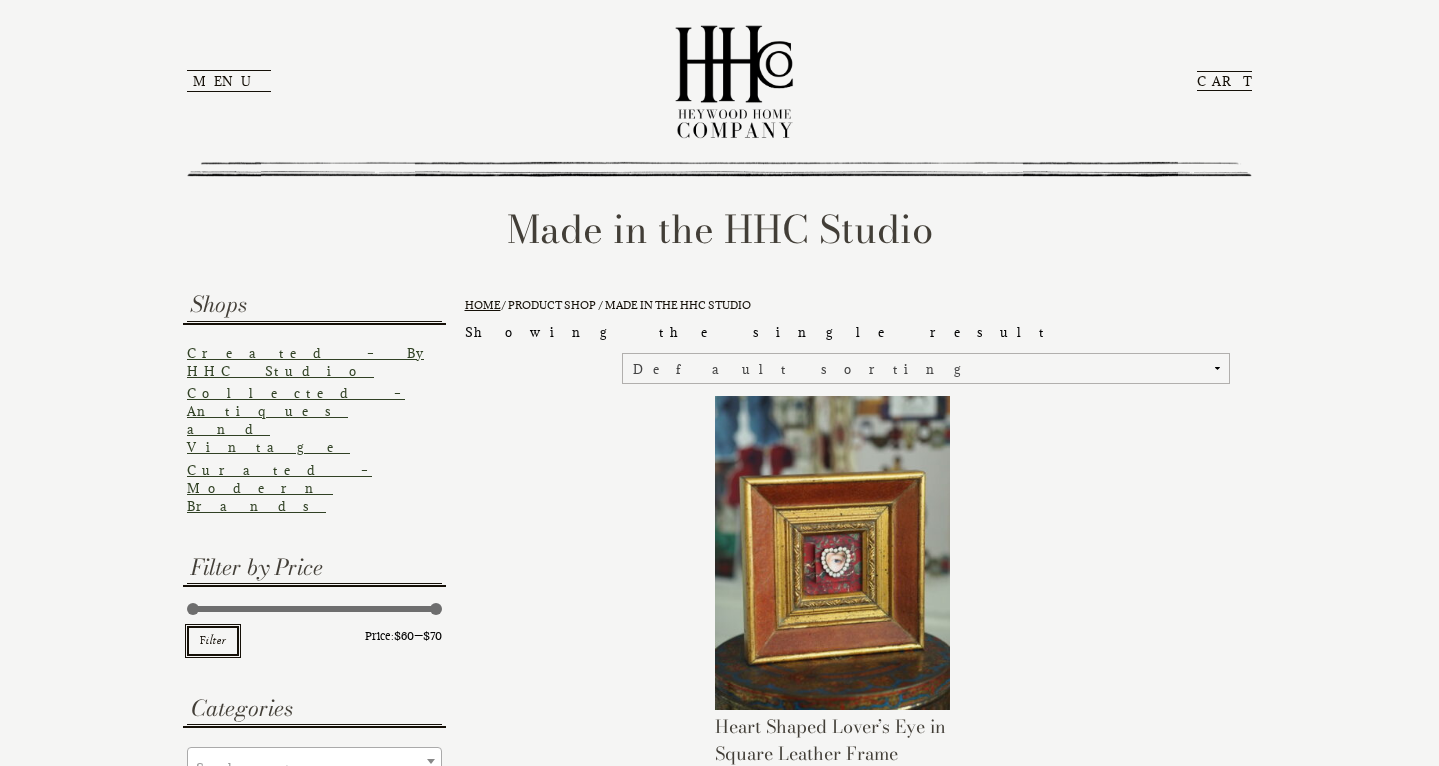 click on "Home" at bounding box center [483, 305] 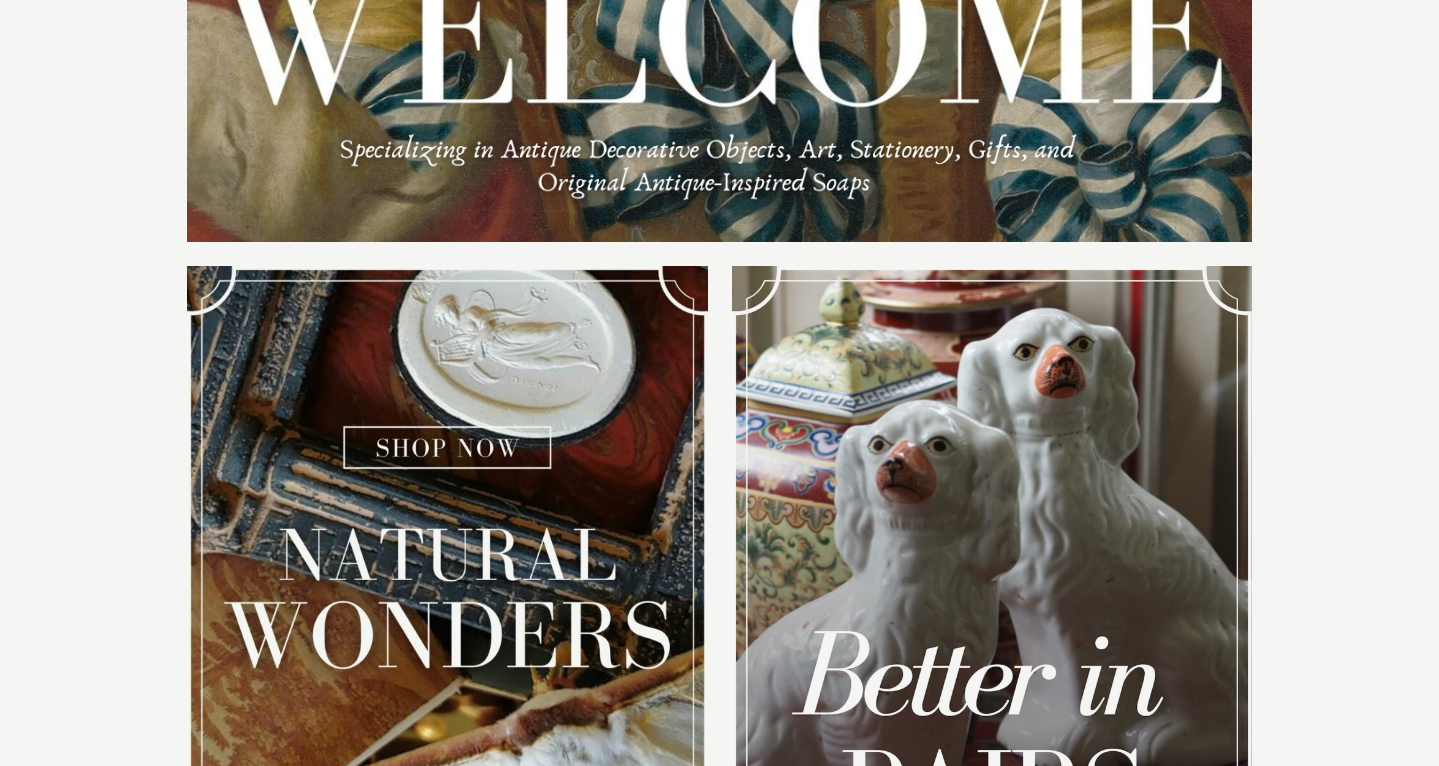 scroll, scrollTop: 383, scrollLeft: 0, axis: vertical 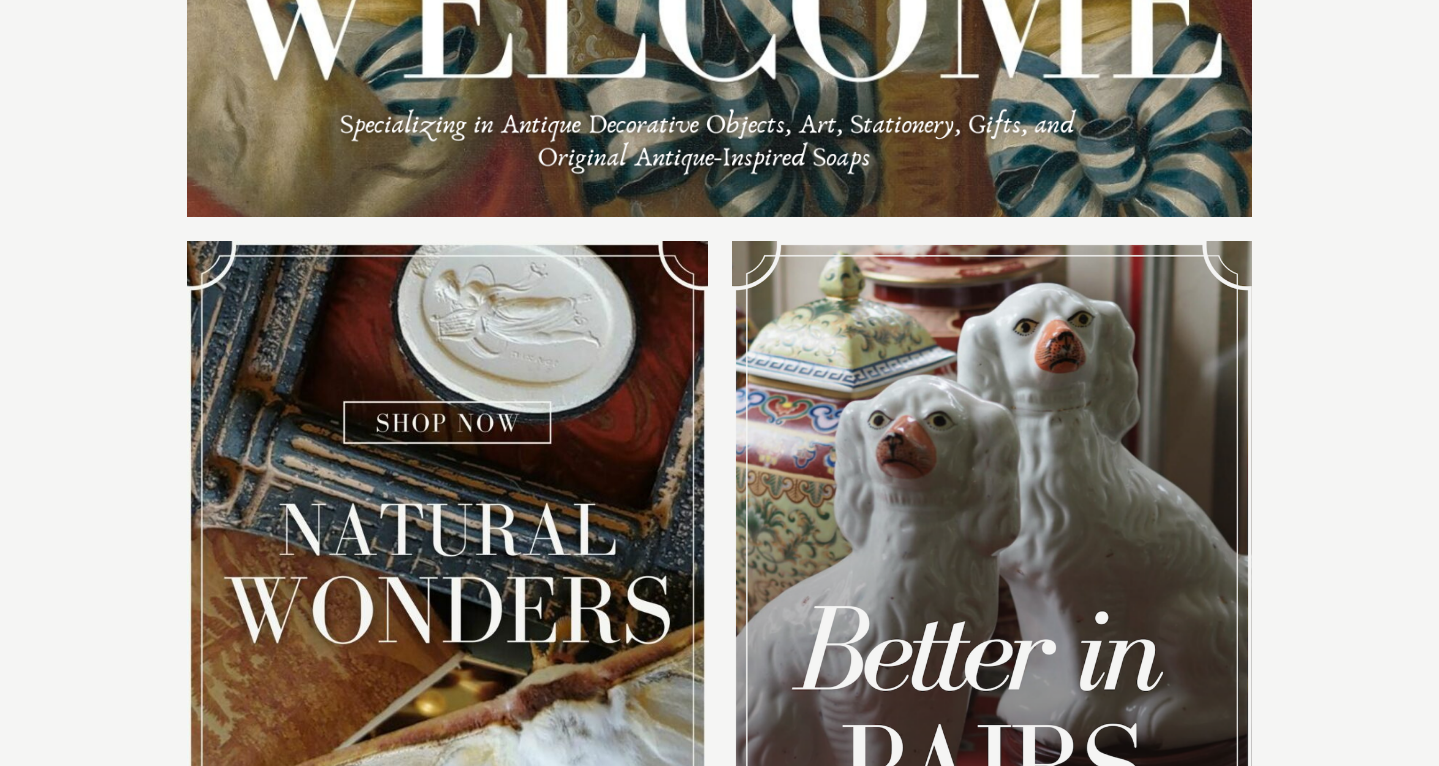 click at bounding box center (447, 609) 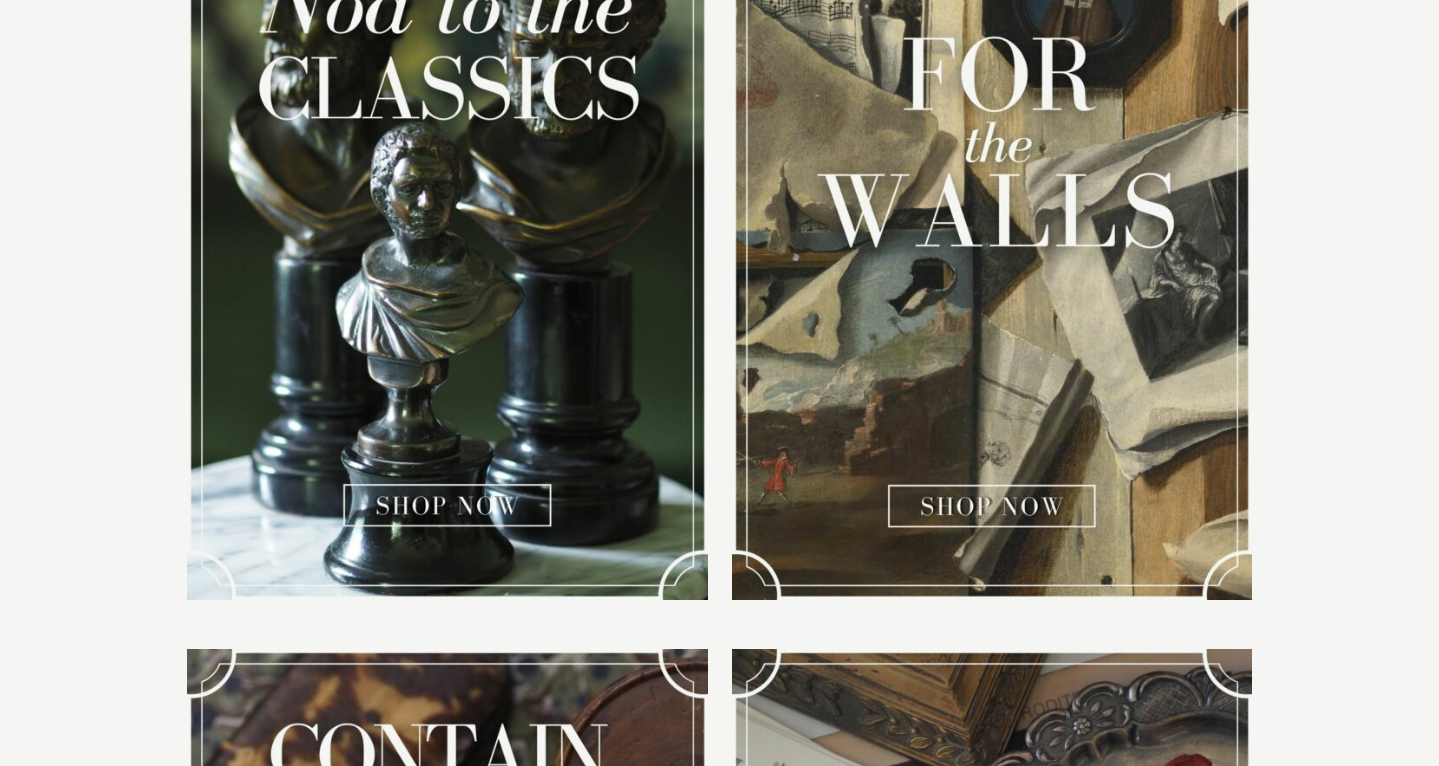 scroll, scrollTop: 1548, scrollLeft: 0, axis: vertical 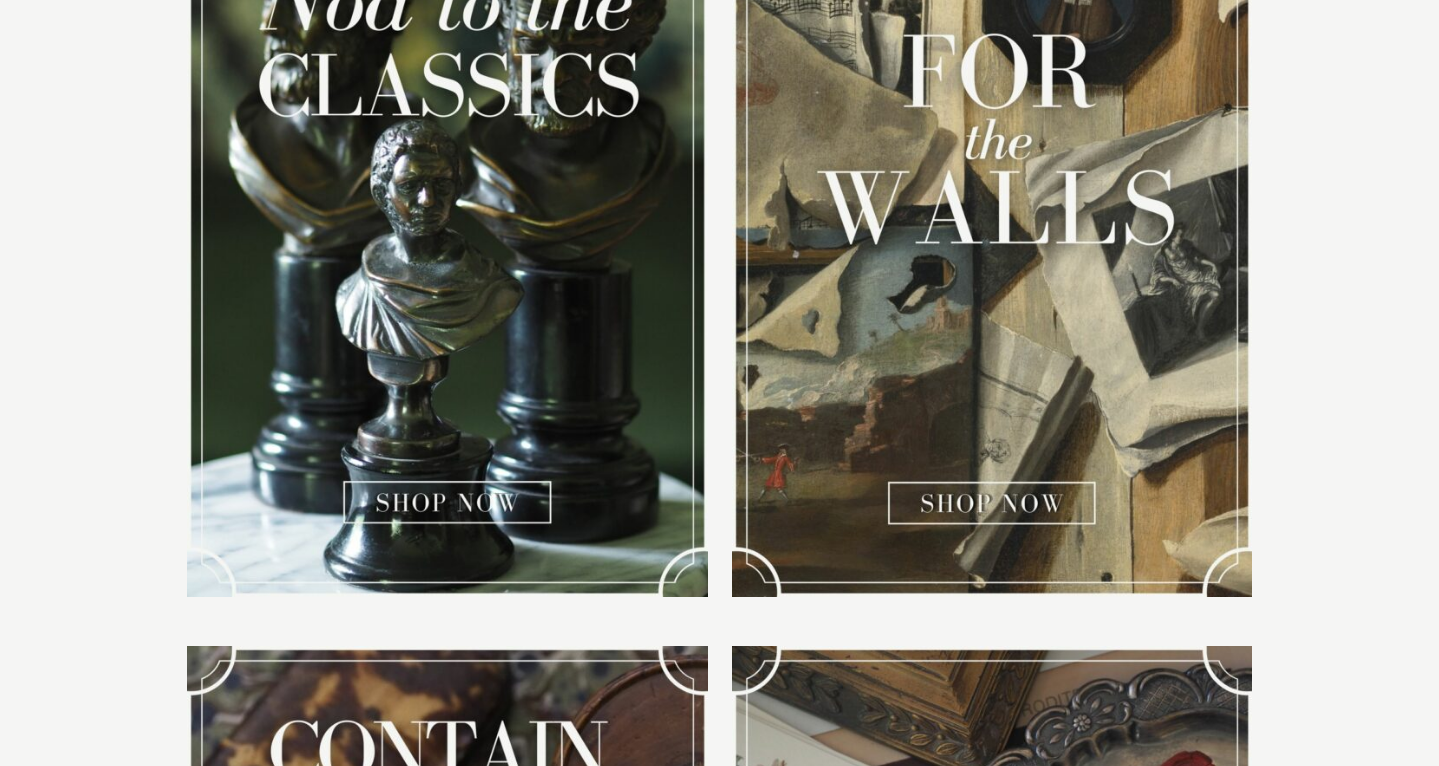 click at bounding box center (992, 229) 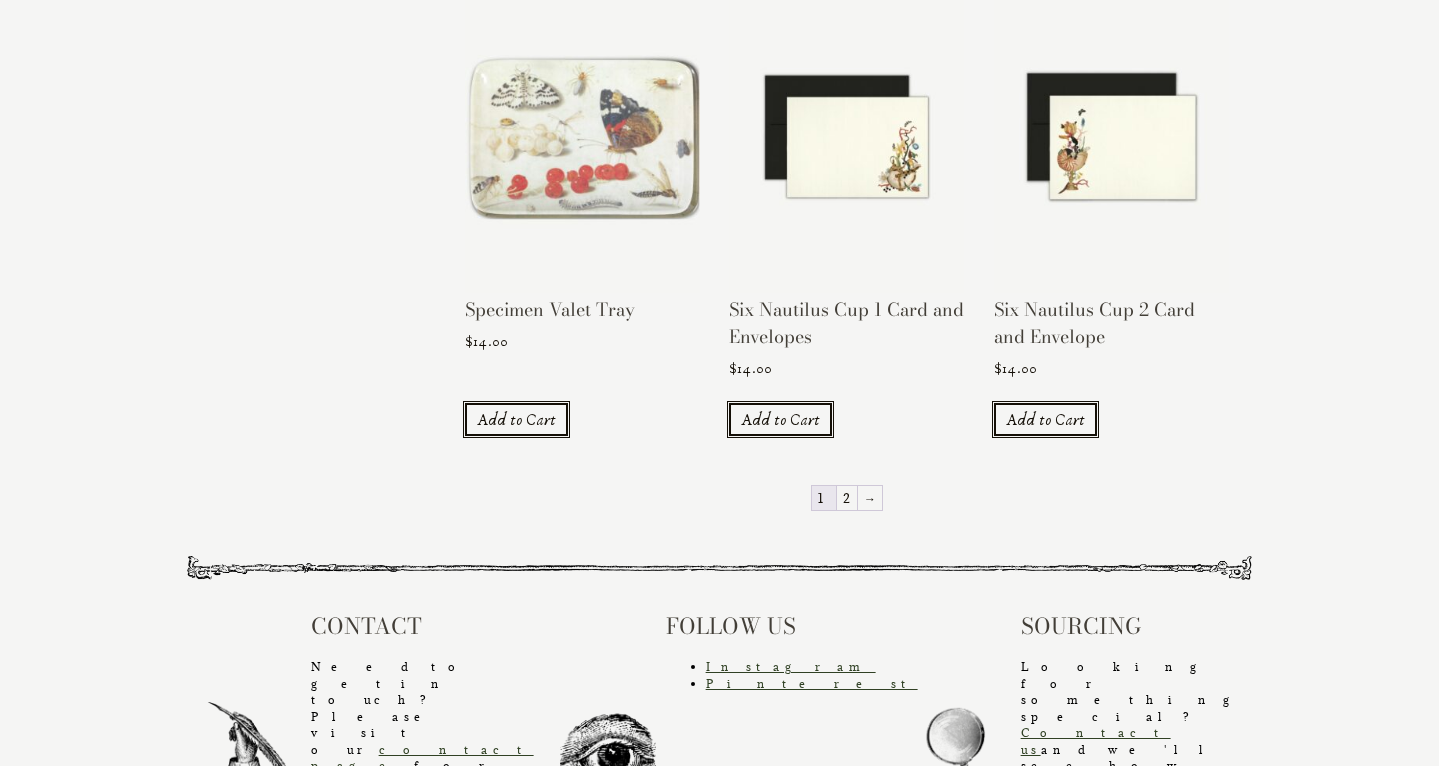 scroll, scrollTop: 1893, scrollLeft: 0, axis: vertical 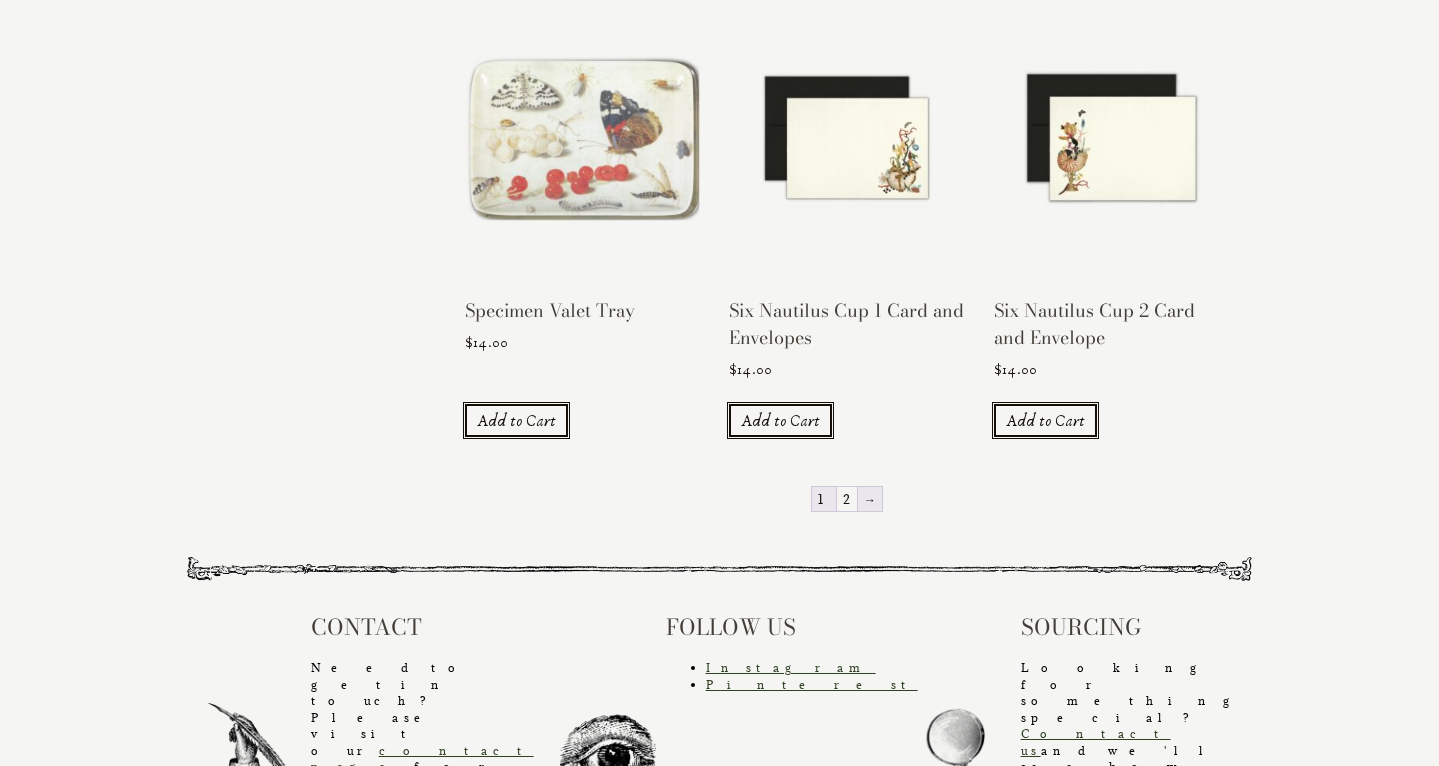 click on "→" at bounding box center [870, 499] 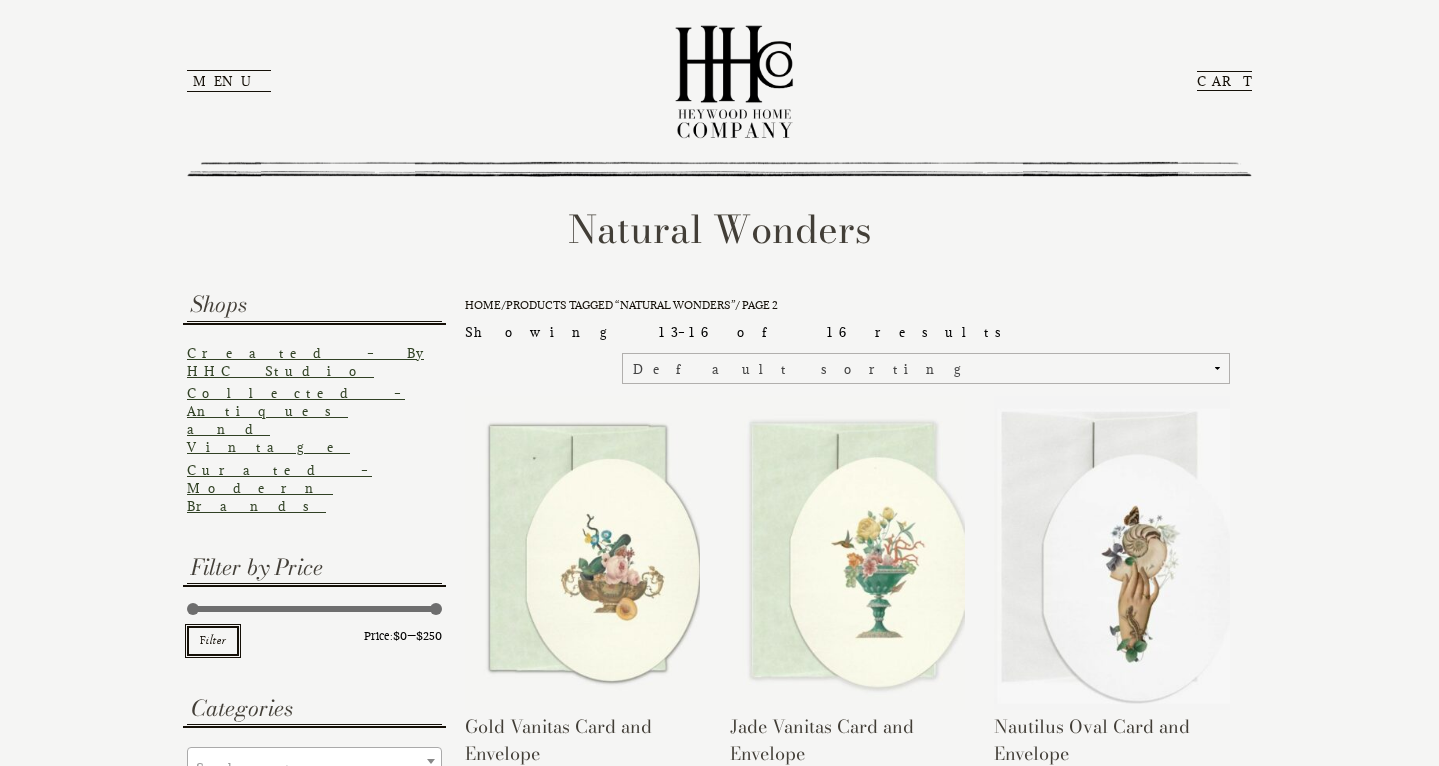 scroll, scrollTop: 0, scrollLeft: 0, axis: both 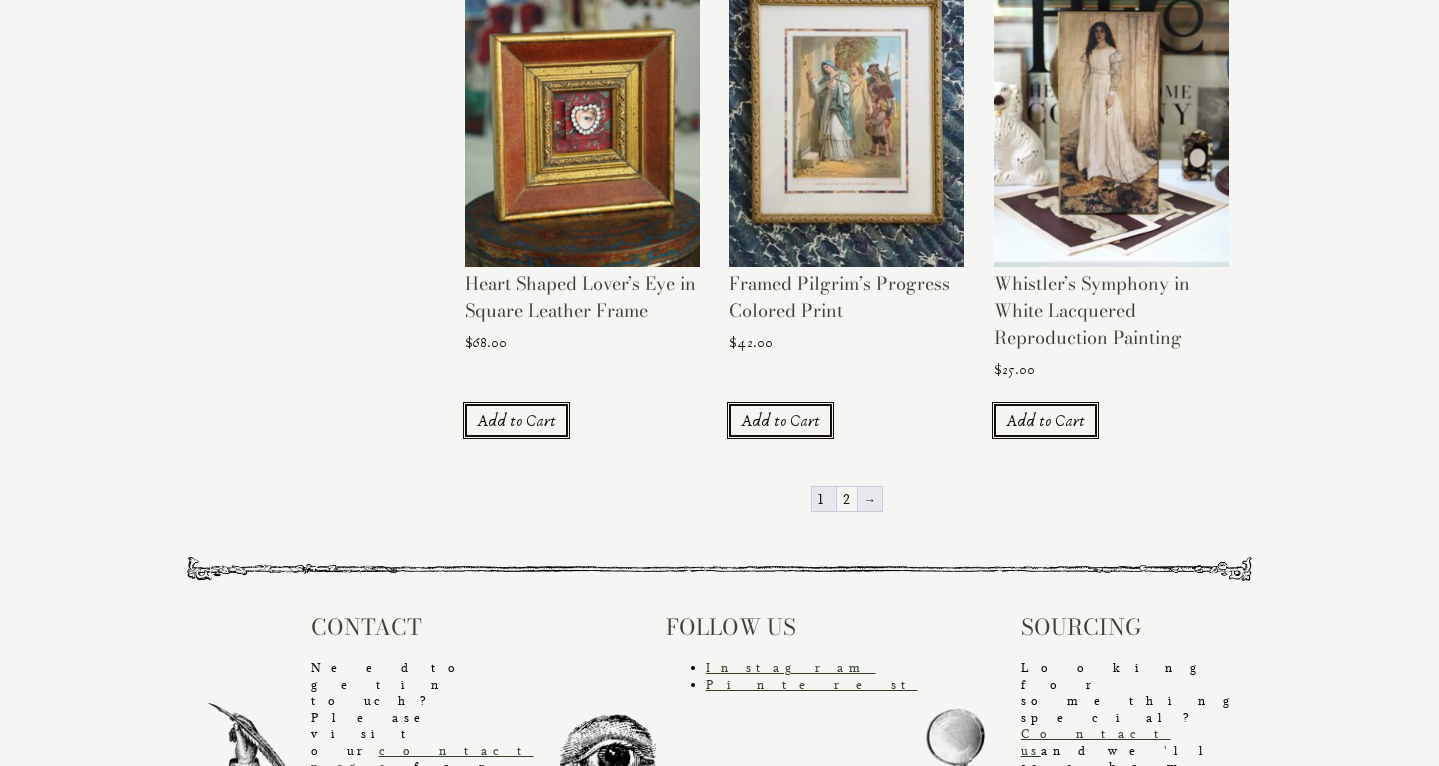 click on "→" at bounding box center [870, 499] 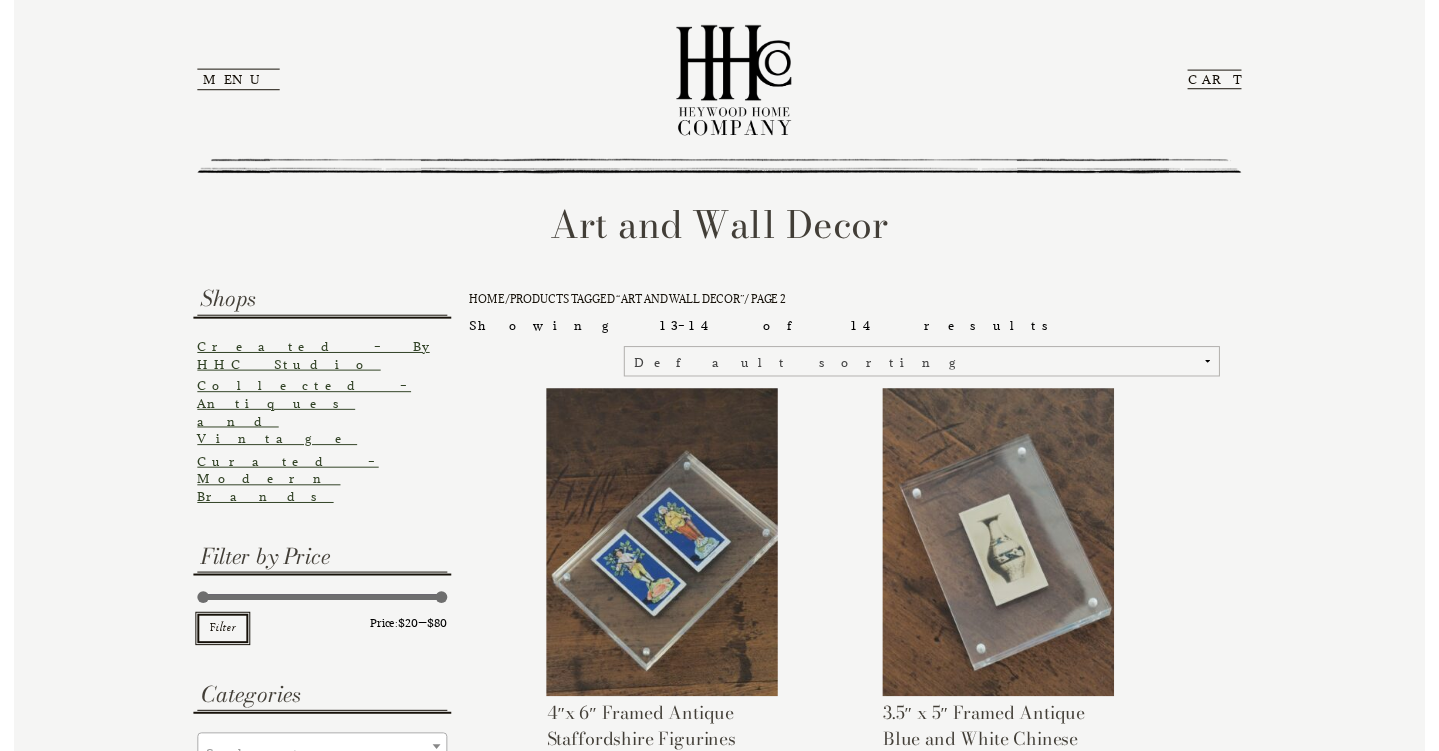 scroll, scrollTop: 0, scrollLeft: 0, axis: both 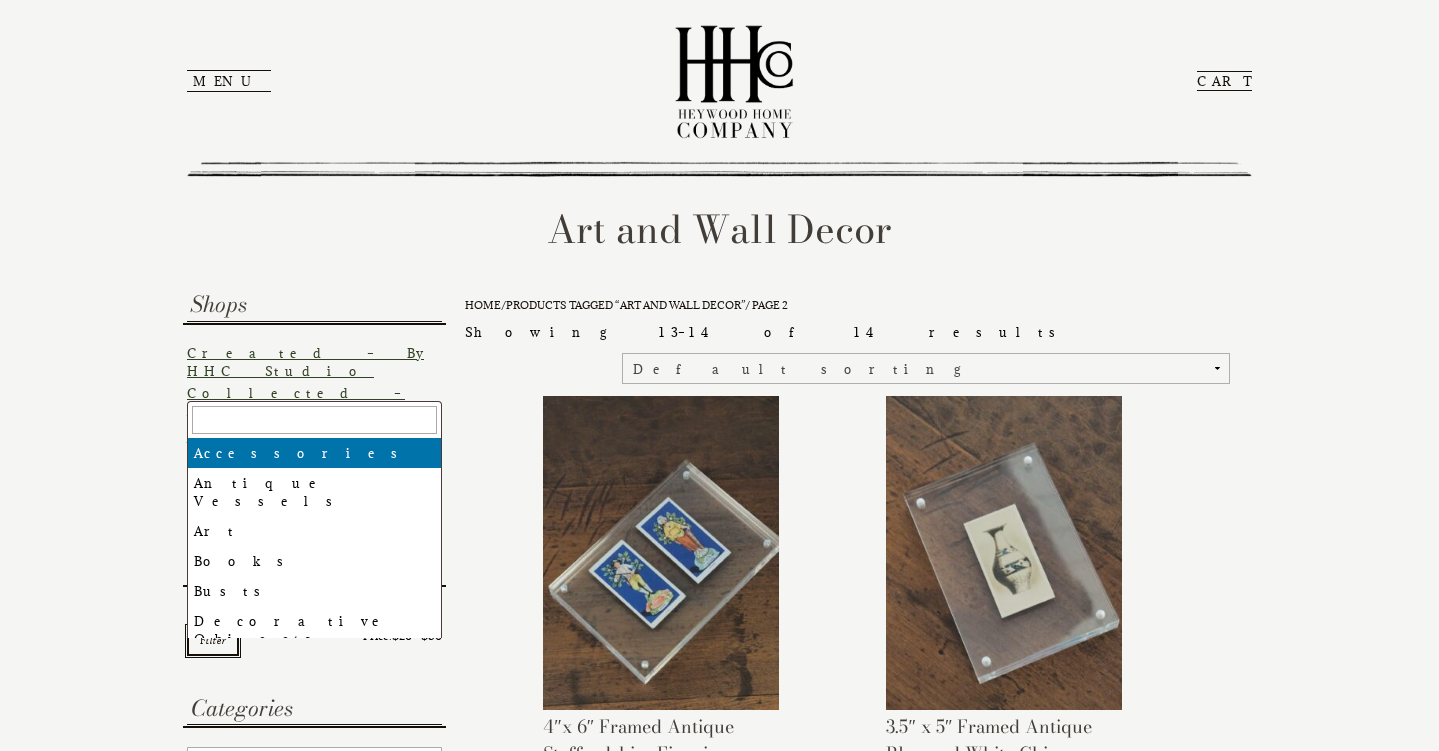 click on "Select a category" at bounding box center (314, 768) 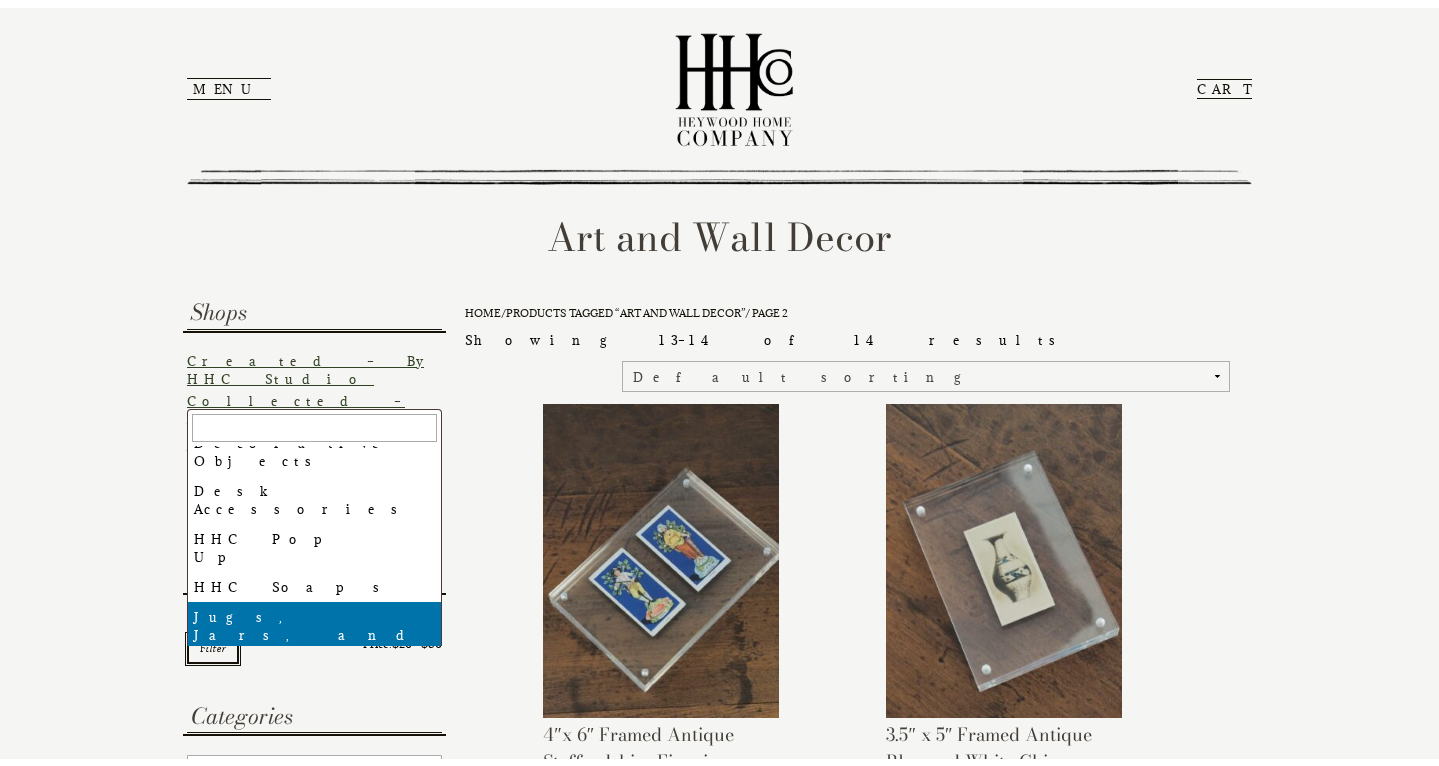 scroll, scrollTop: 188, scrollLeft: 0, axis: vertical 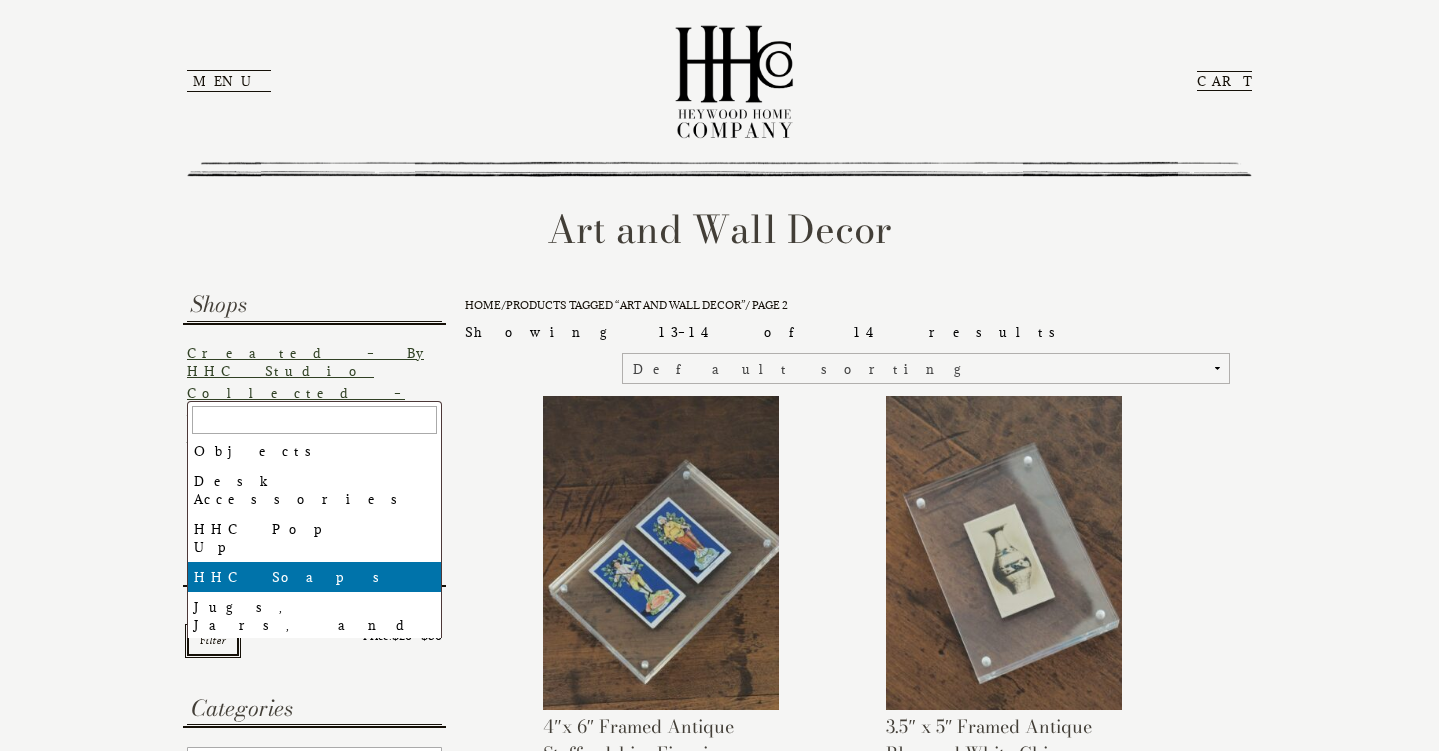 select on "hhc-soaps" 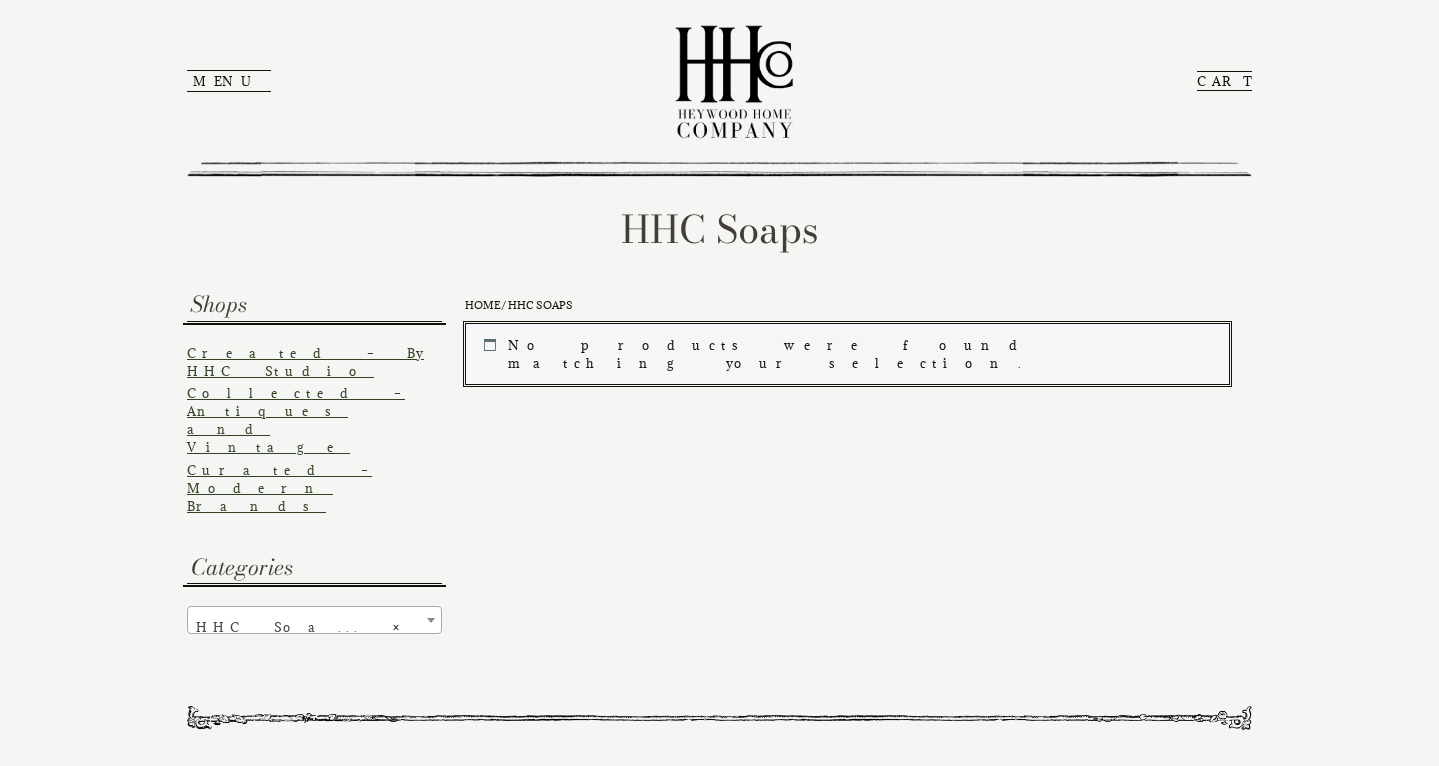scroll, scrollTop: 0, scrollLeft: 0, axis: both 